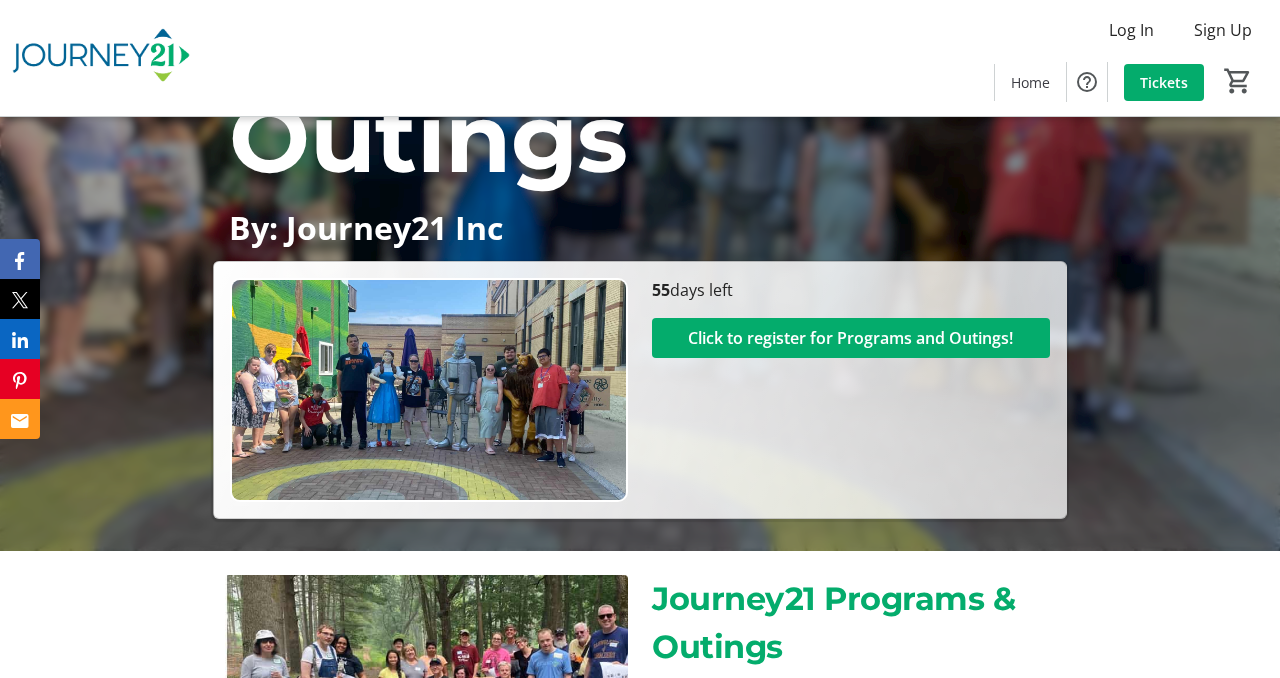 scroll, scrollTop: 223, scrollLeft: 0, axis: vertical 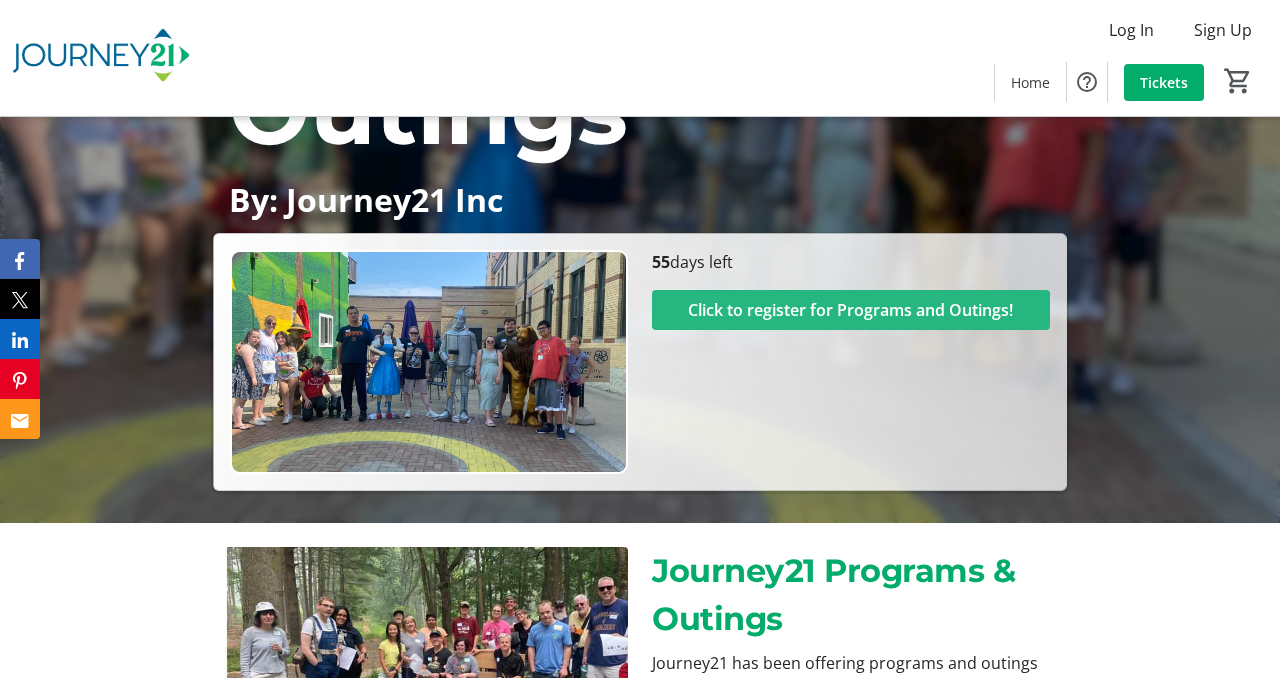 click at bounding box center (851, 310) 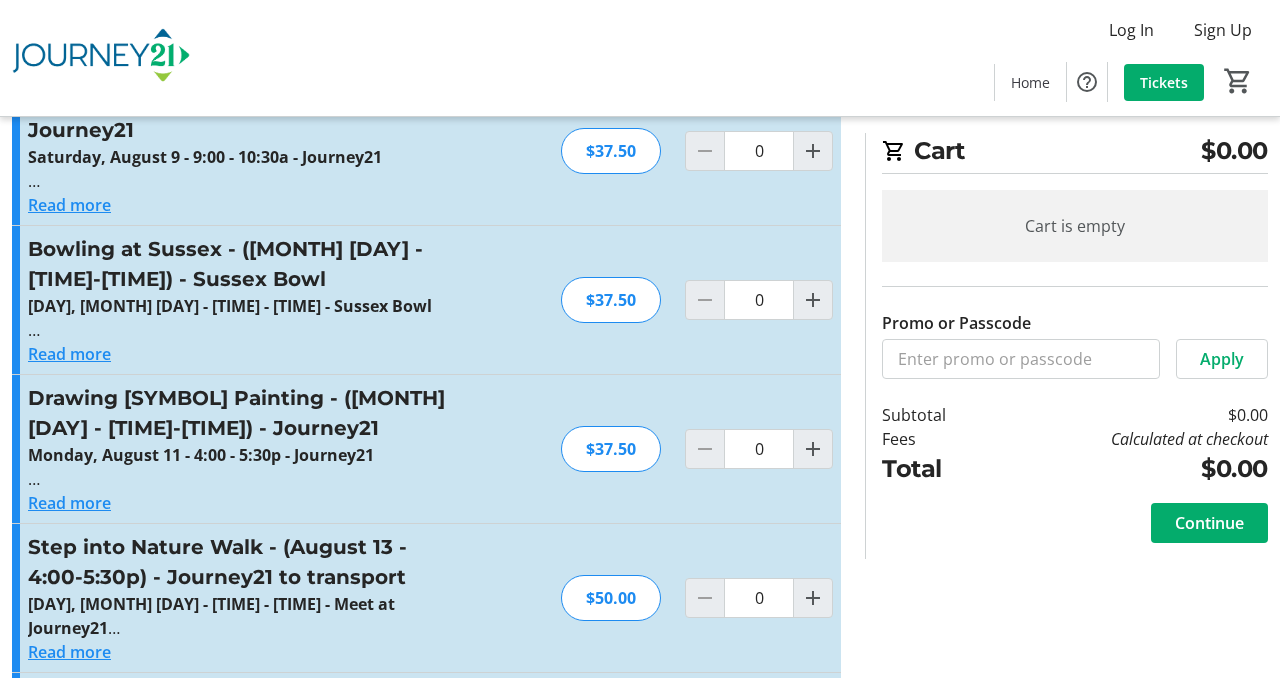 scroll, scrollTop: 854, scrollLeft: 0, axis: vertical 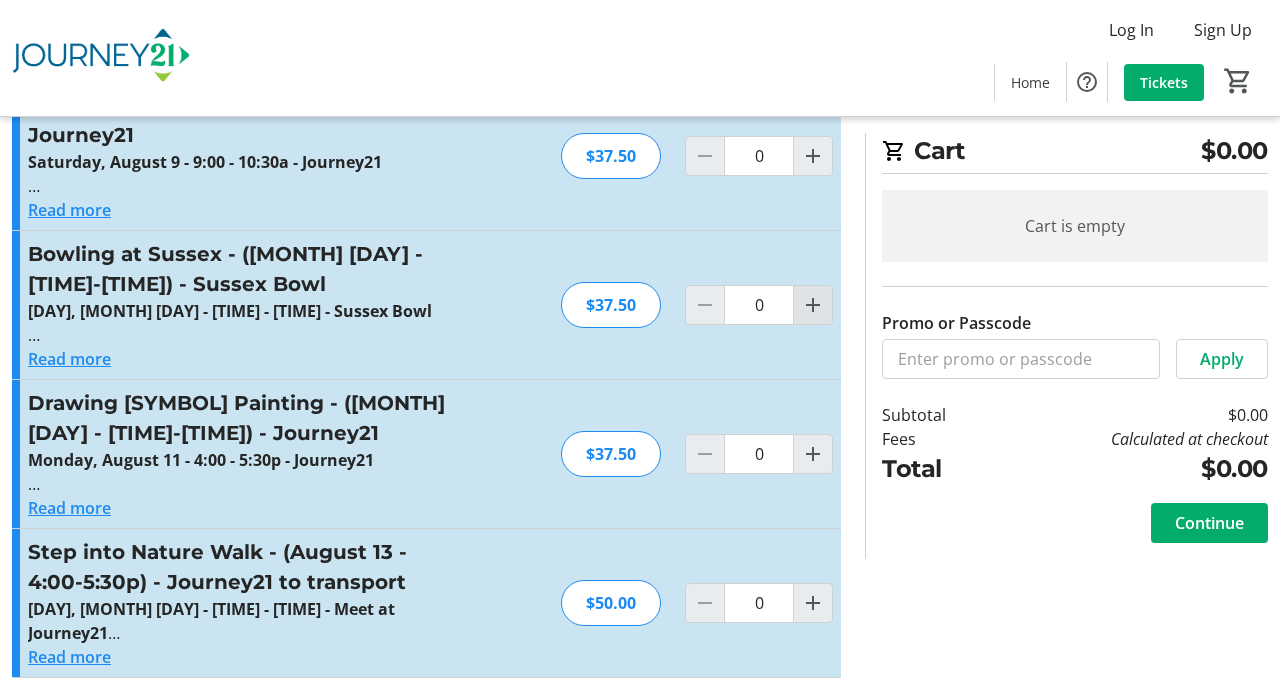 click 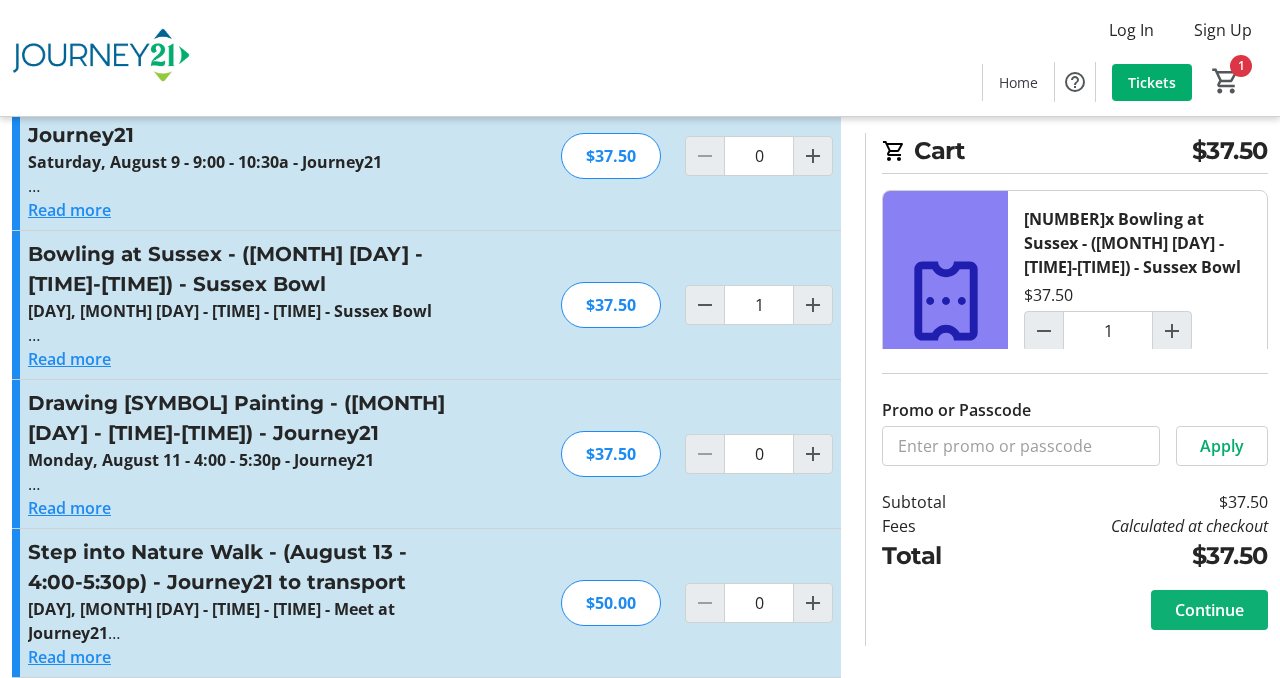 click on "Continue" 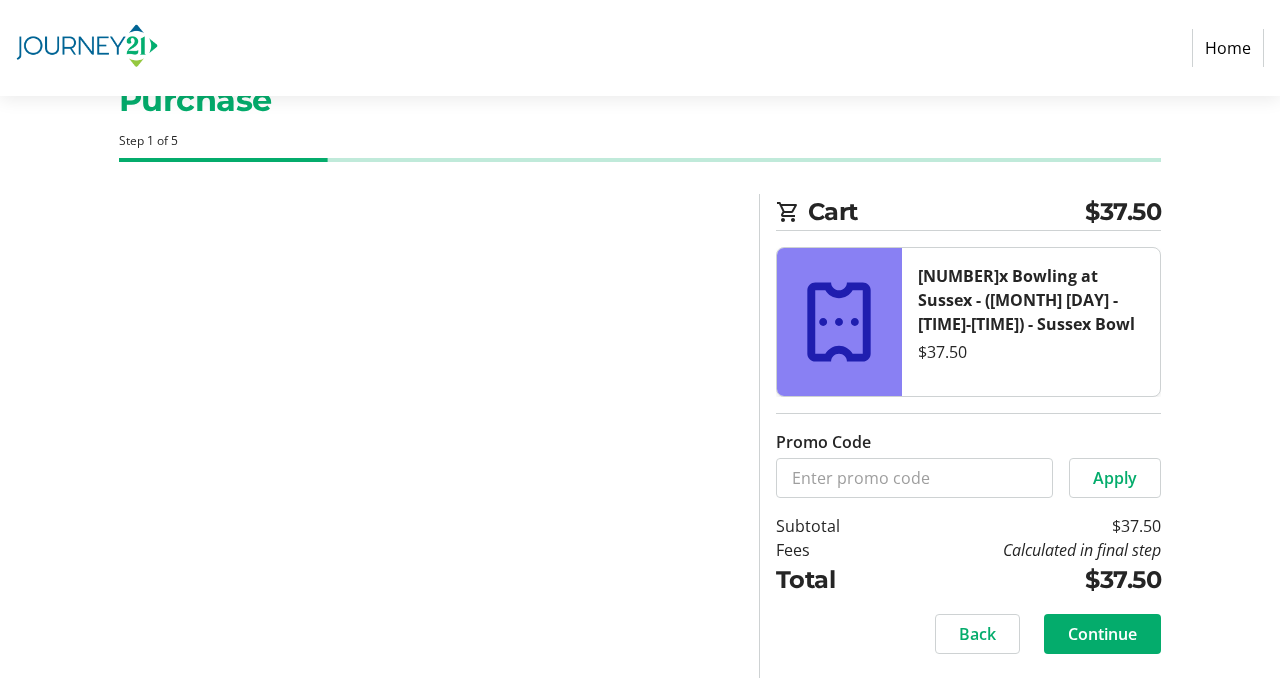 scroll, scrollTop: 0, scrollLeft: 0, axis: both 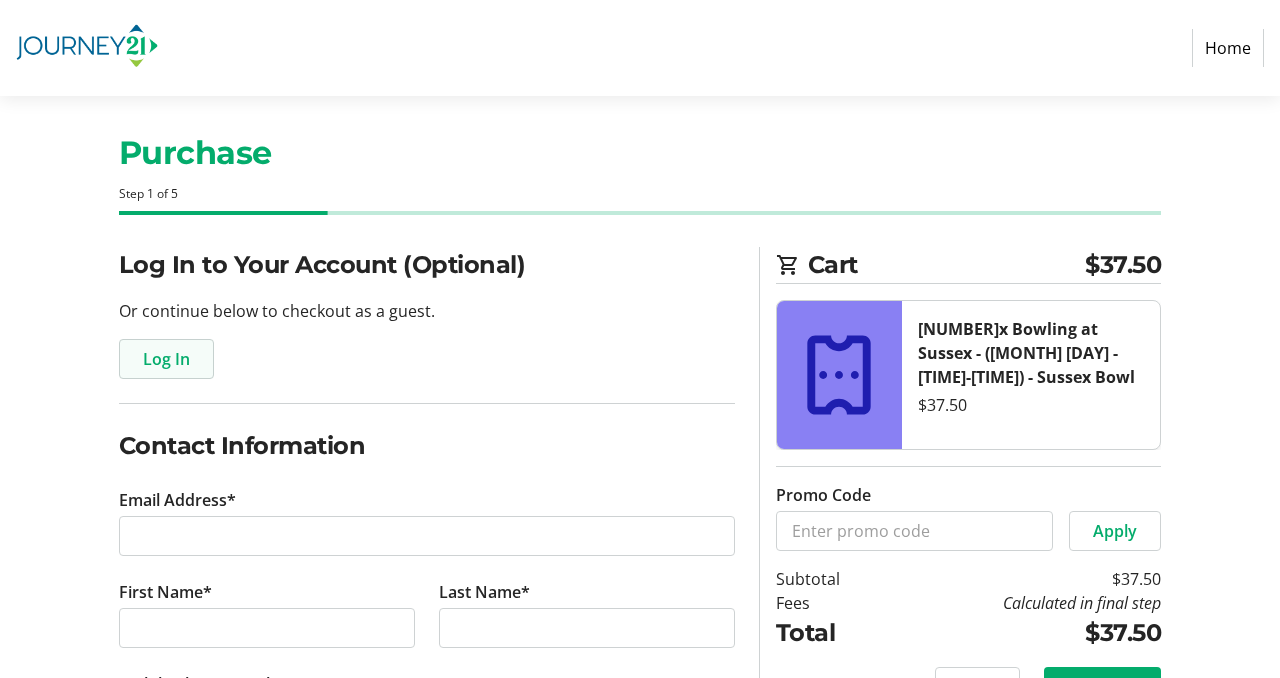 click on "Log In" 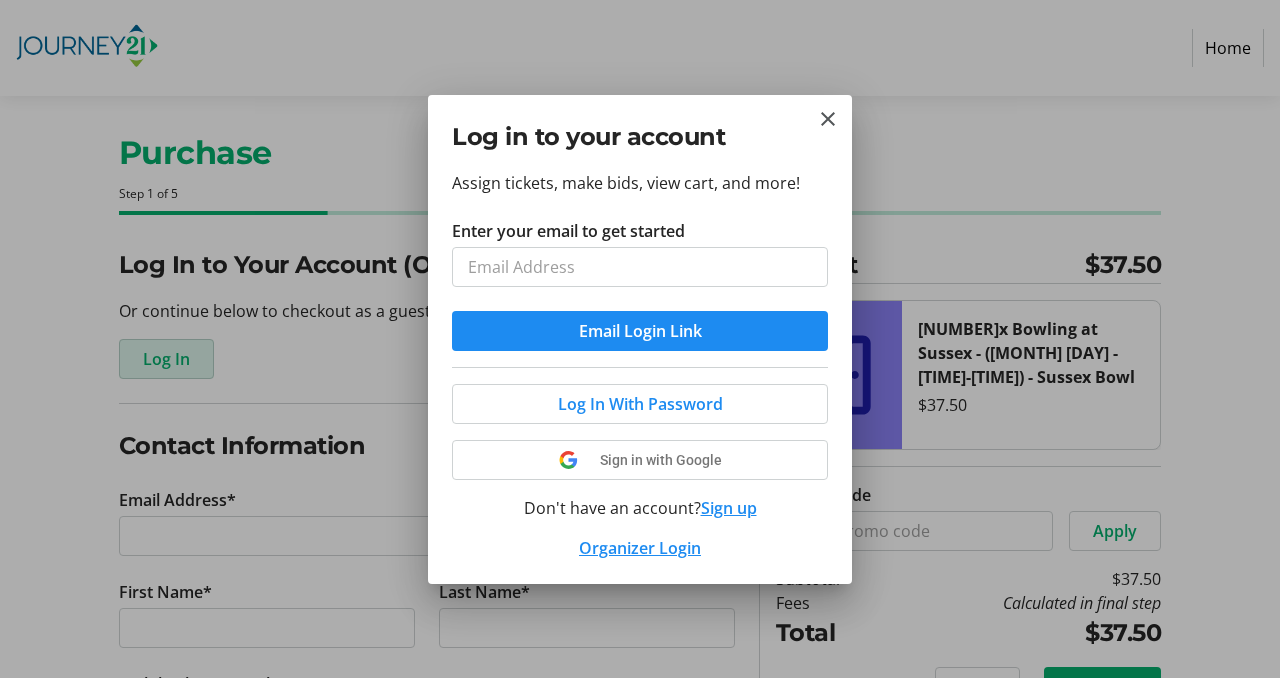 scroll, scrollTop: 0, scrollLeft: 0, axis: both 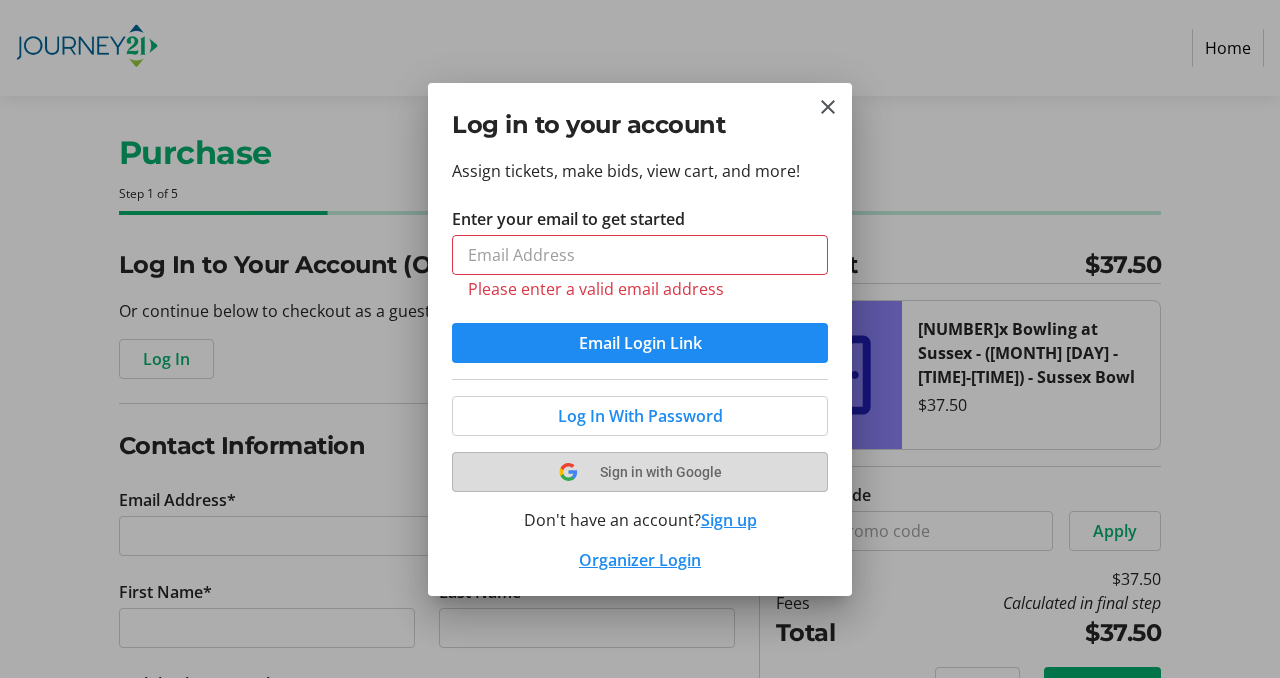 click on "Sign in with Google" at bounding box center (640, 472) 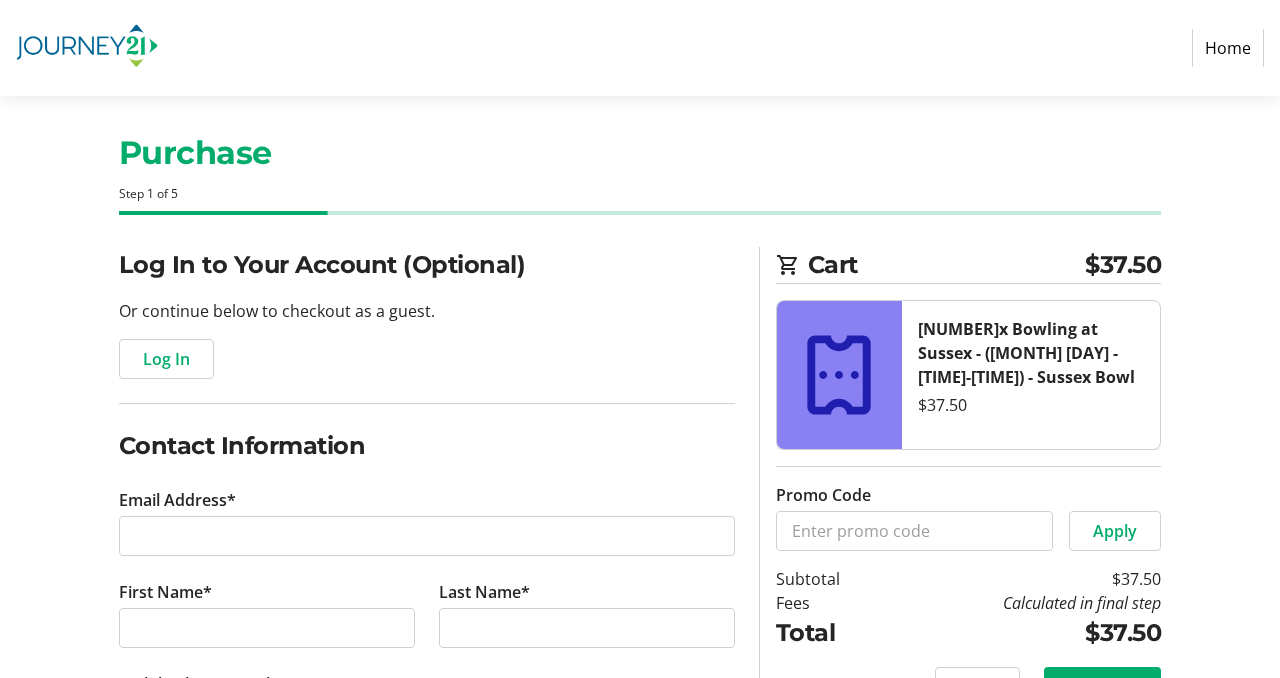scroll, scrollTop: 15, scrollLeft: 0, axis: vertical 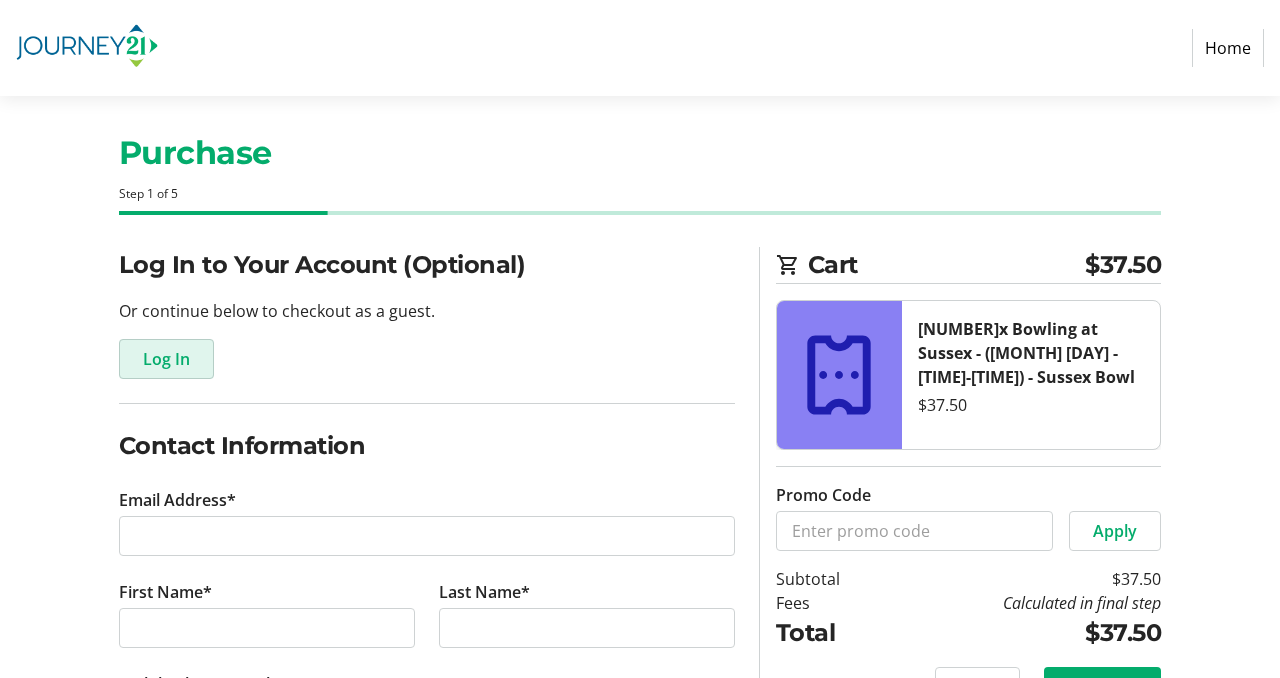 type on "Email: [EMAIL]" 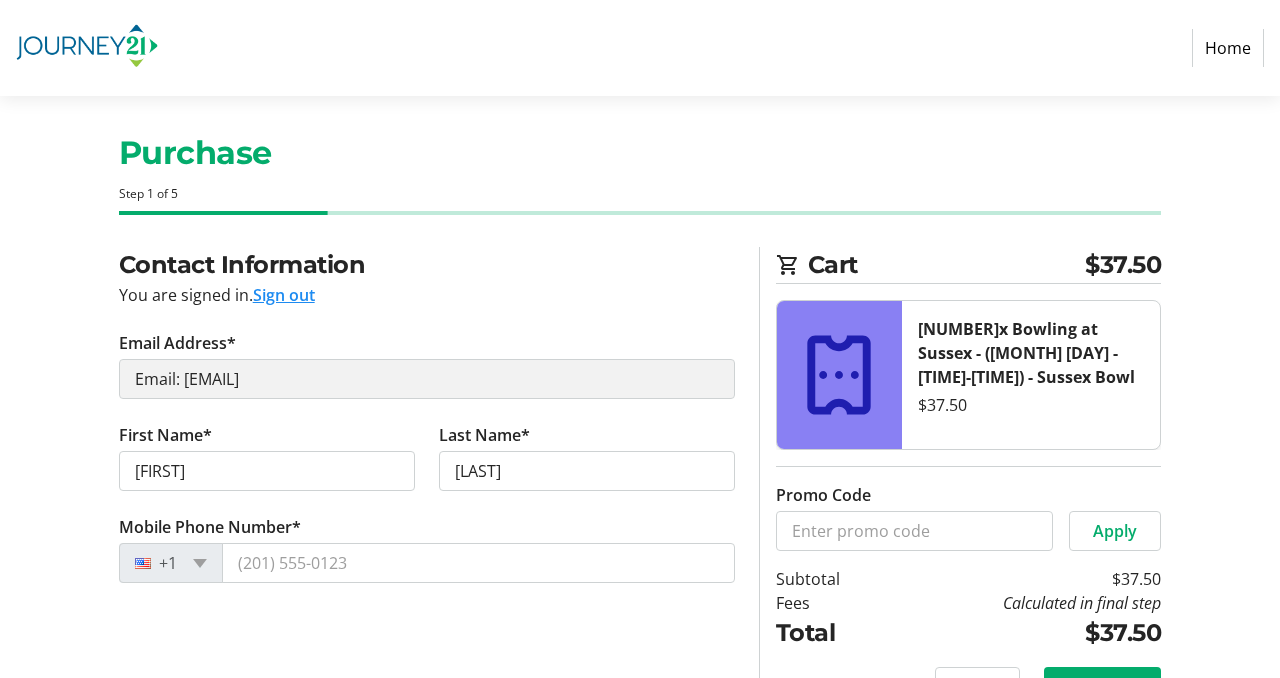 scroll, scrollTop: 68, scrollLeft: 0, axis: vertical 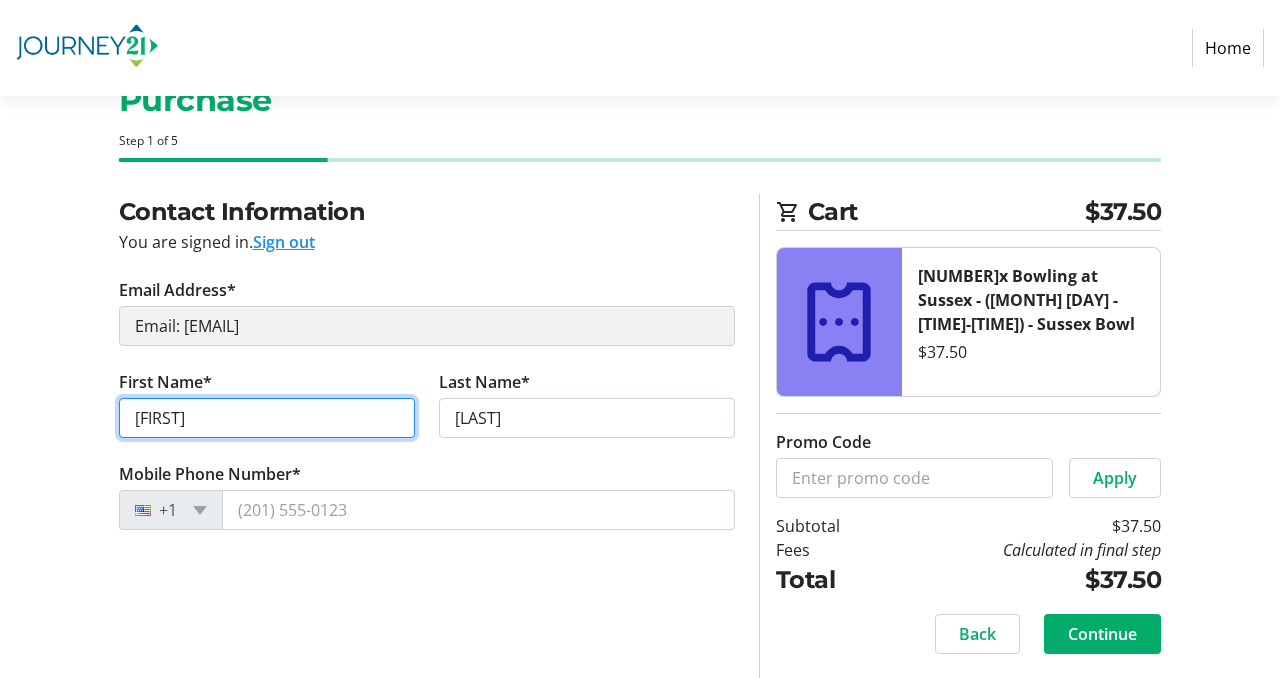 click on "[FIRST]" at bounding box center [267, 418] 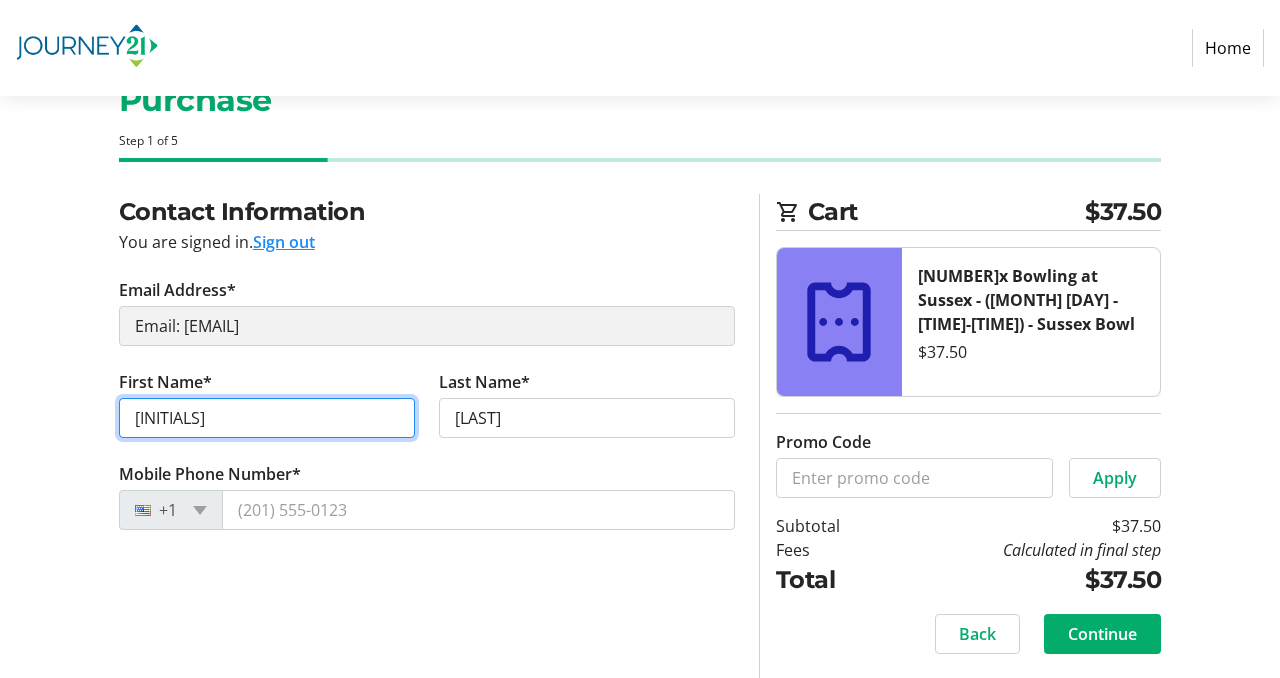 type on "X" 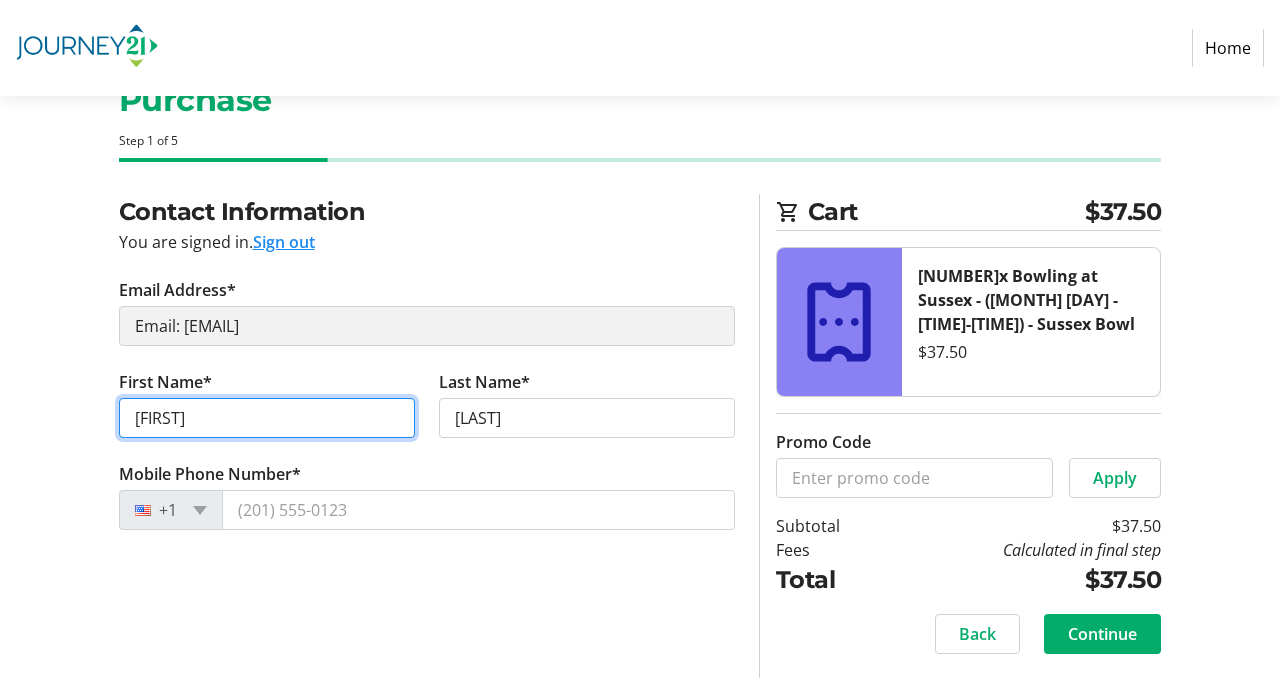 type on "[FIRST]" 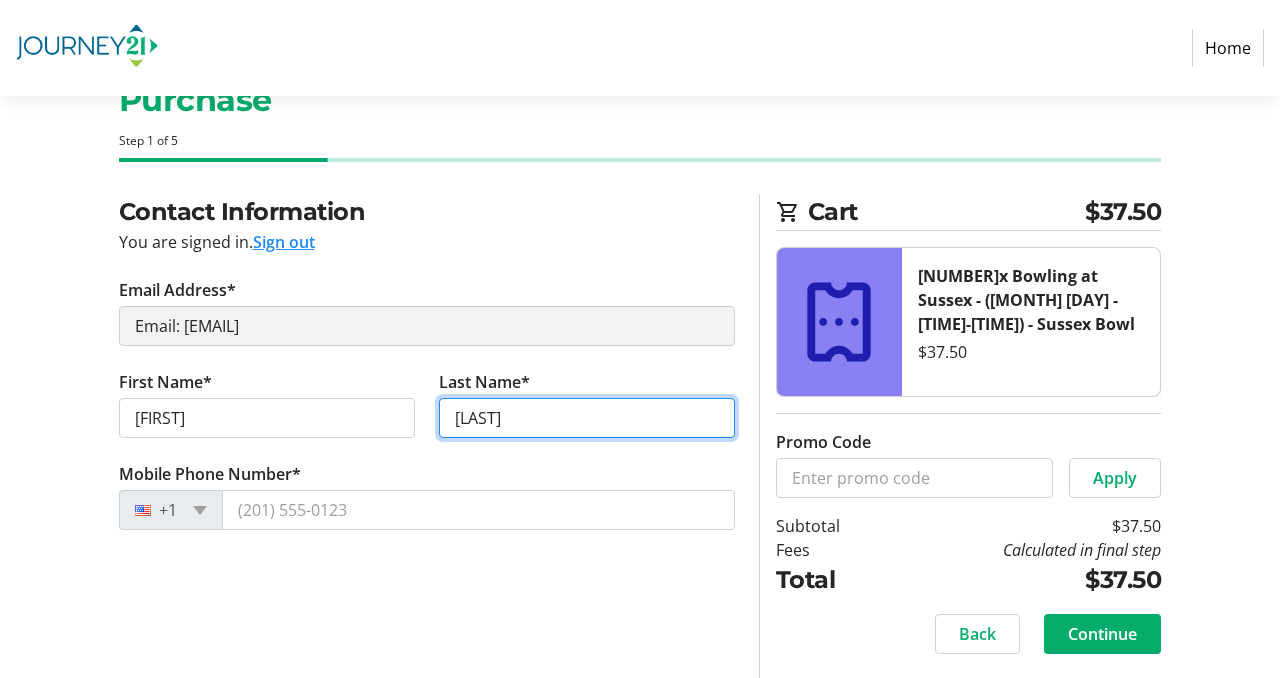 type on "[LAST]" 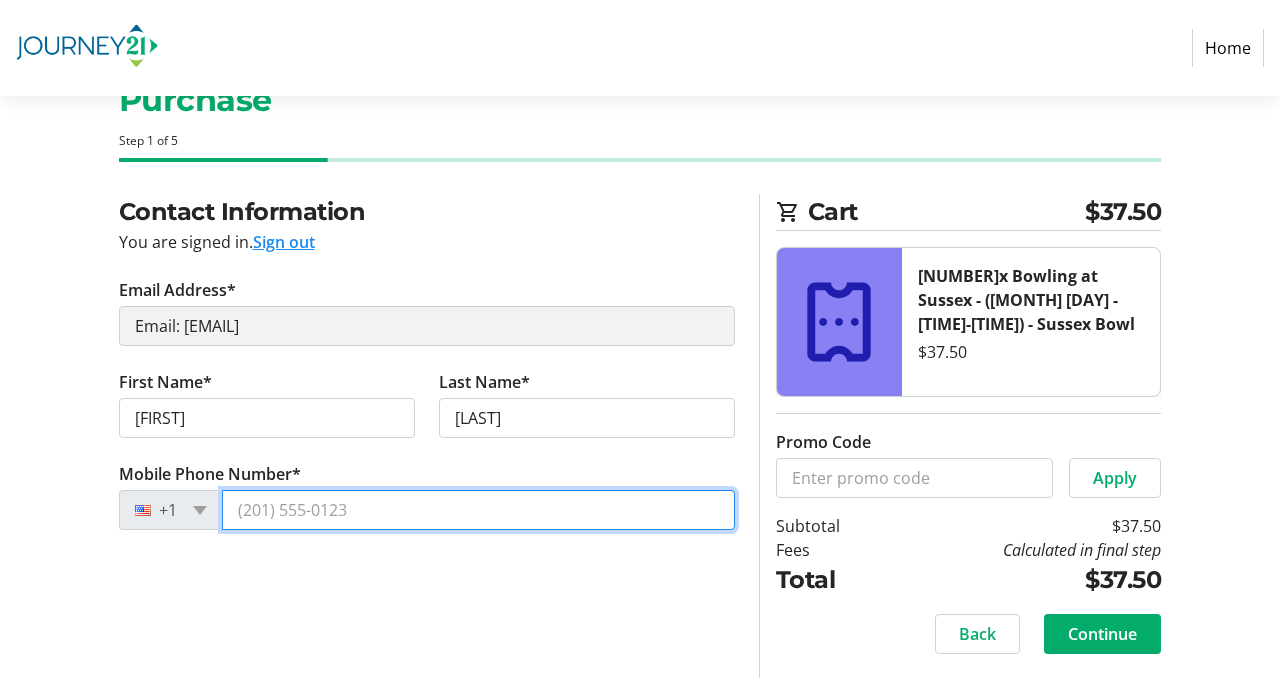 click on "Mobile Phone Number*" at bounding box center (478, 510) 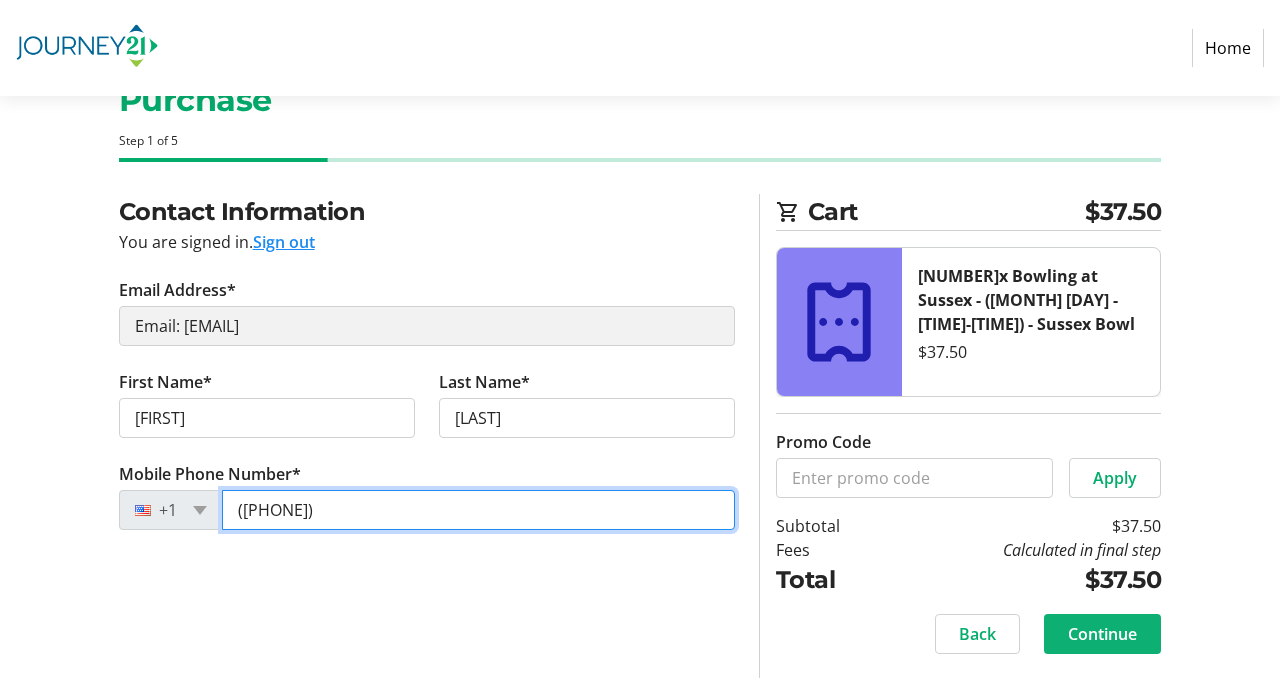 type on "([PHONE])" 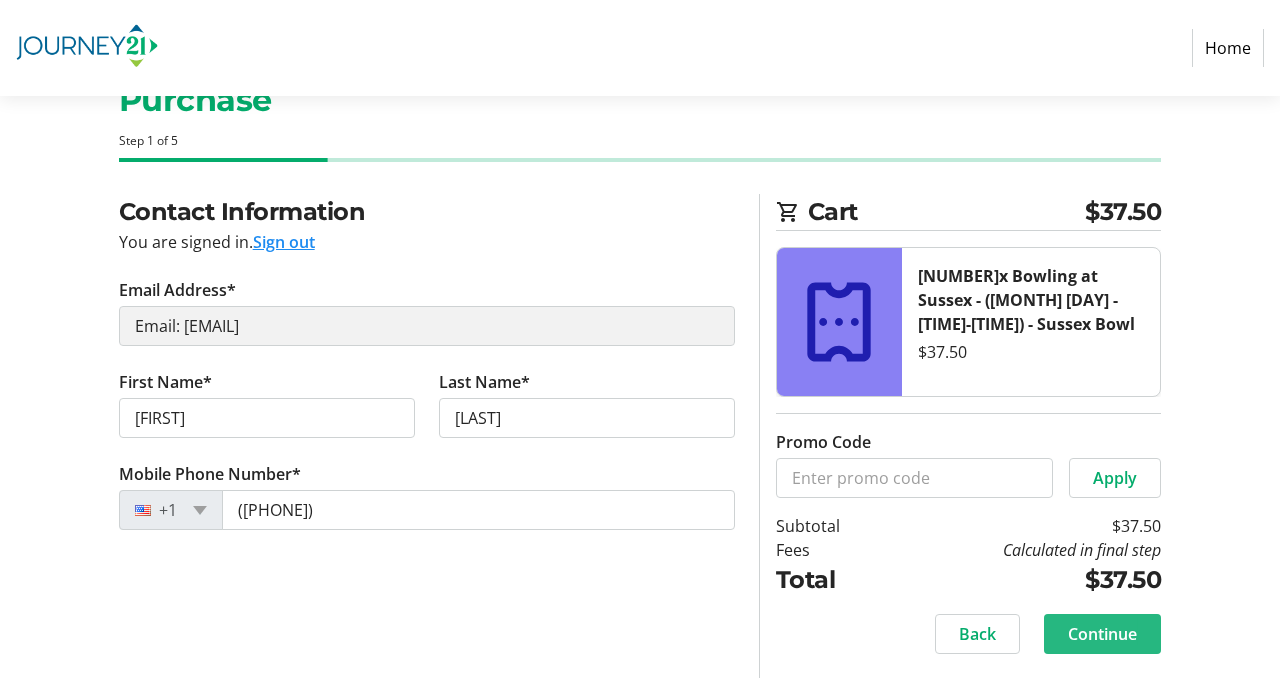 click on "Continue" 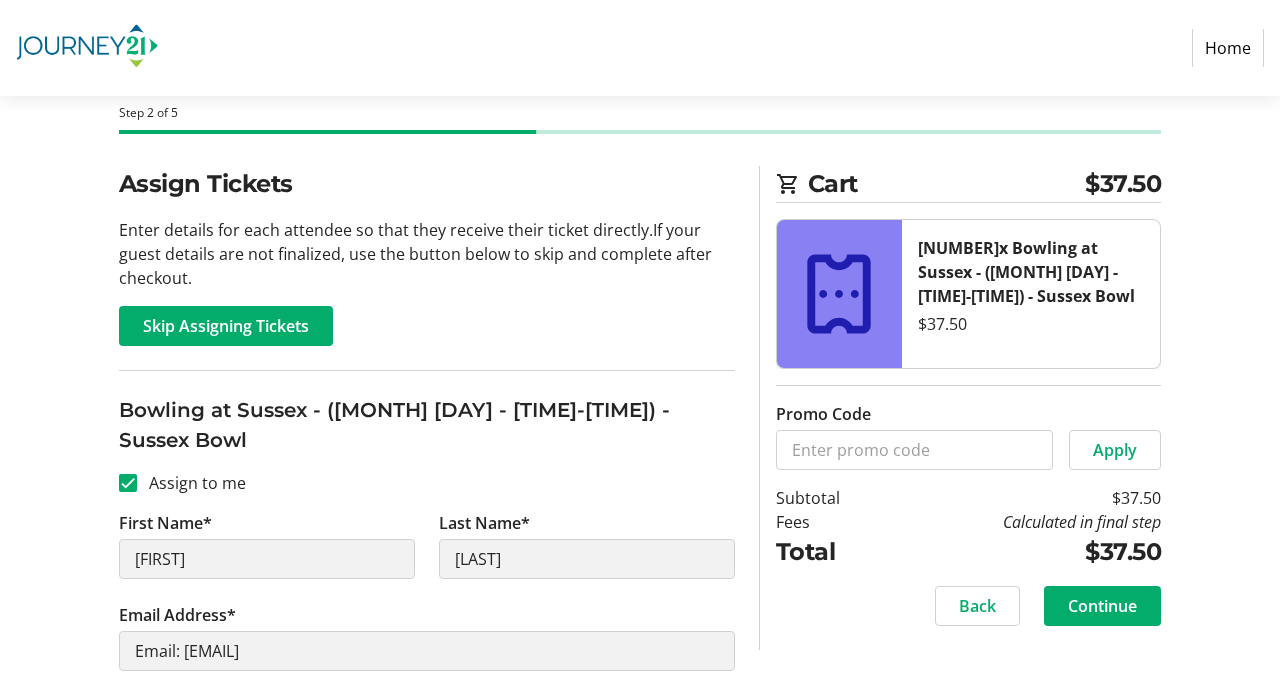 scroll, scrollTop: 297, scrollLeft: 0, axis: vertical 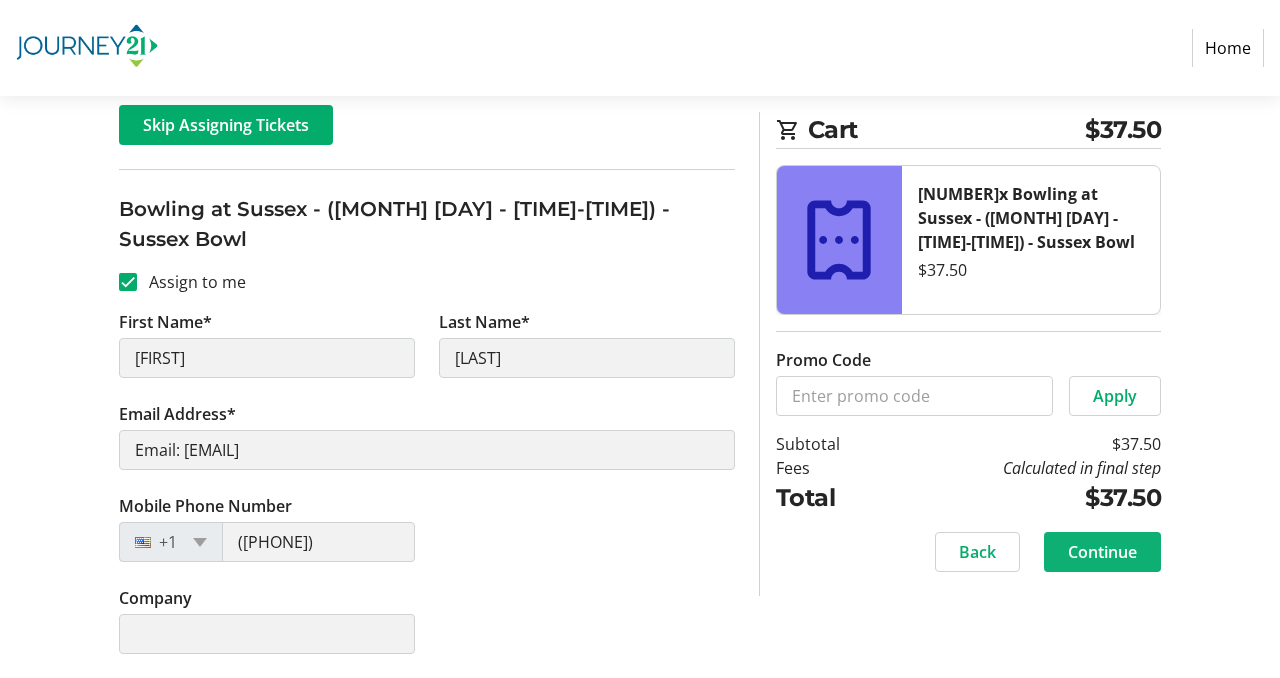 click on "Continue" 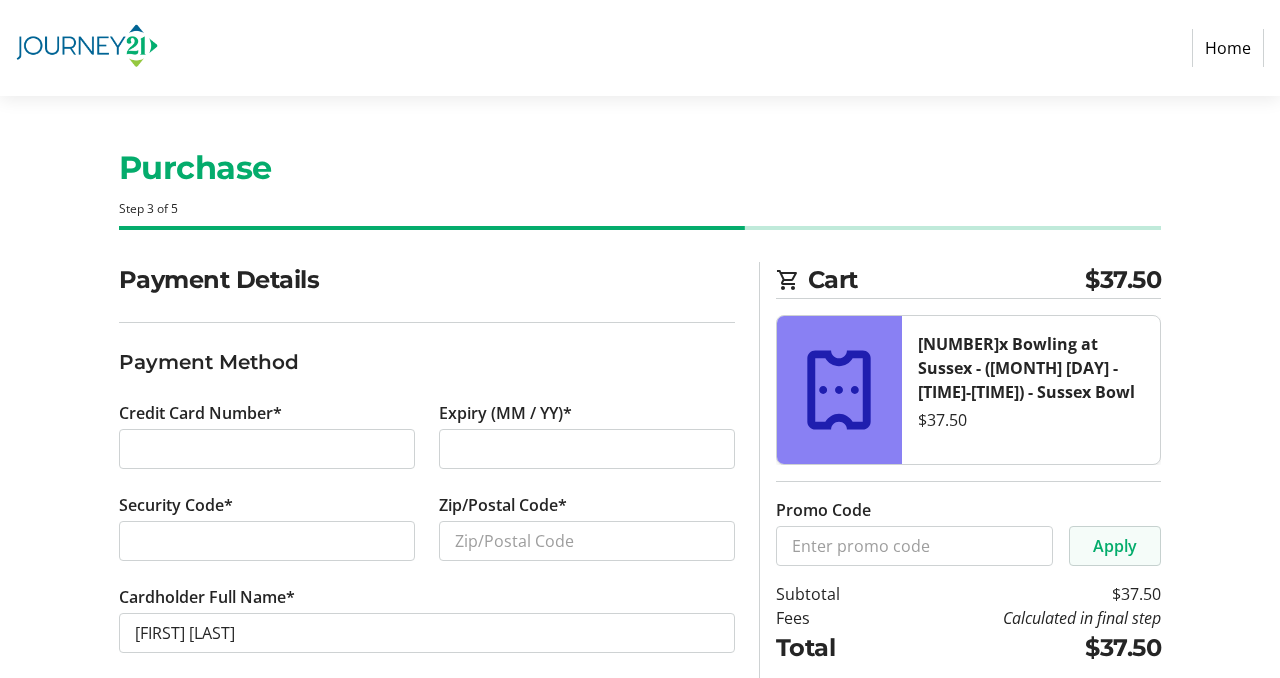 scroll, scrollTop: 68, scrollLeft: 0, axis: vertical 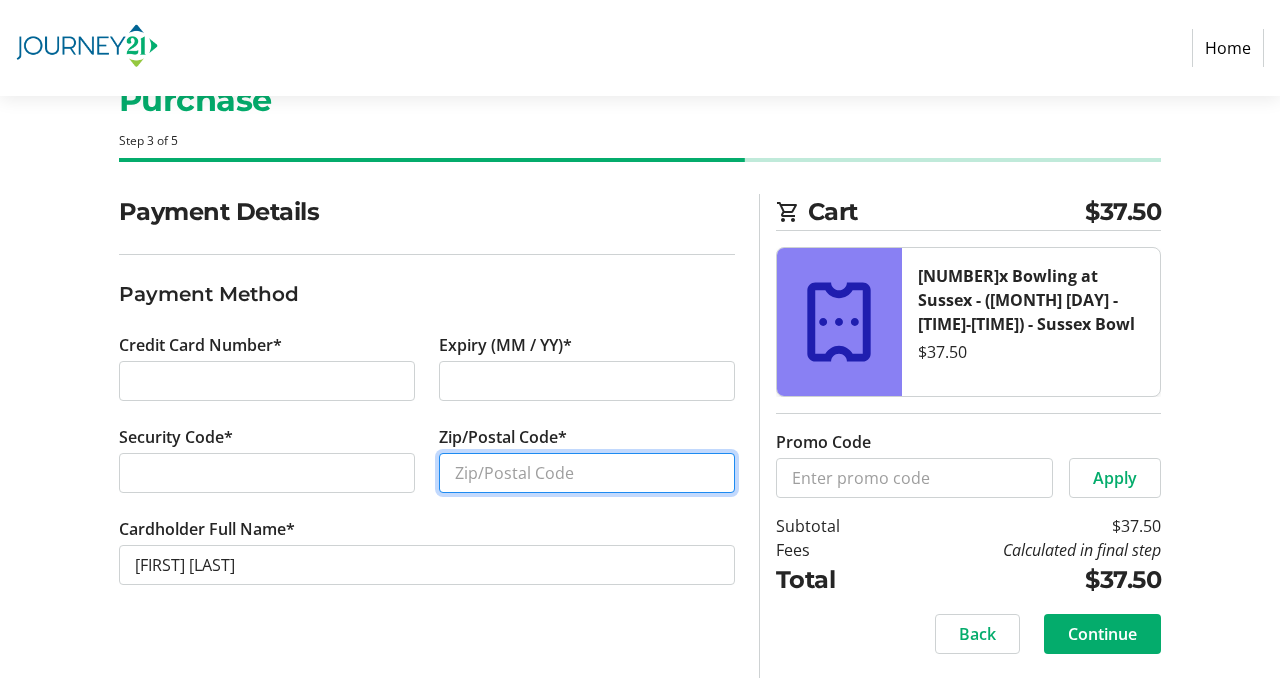 click on "Zip/Postal Code*" at bounding box center (587, 473) 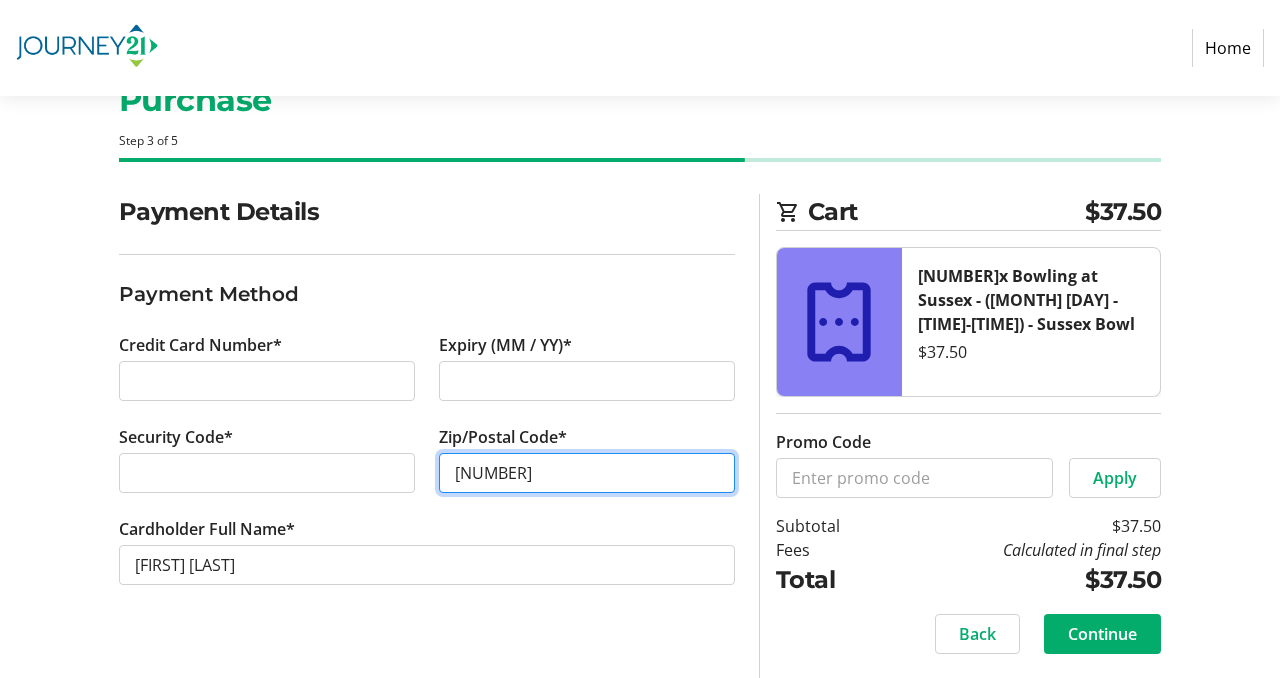 type on "0" 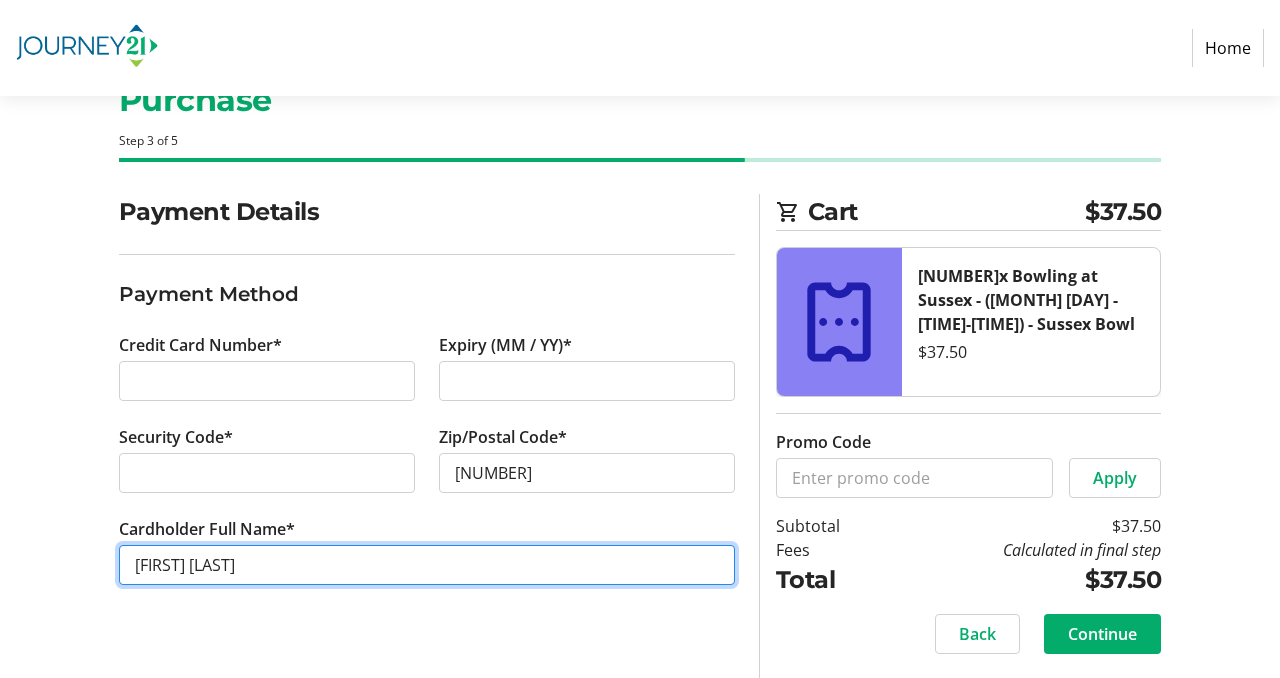 click on "[FIRST] [LAST]" at bounding box center (427, 565) 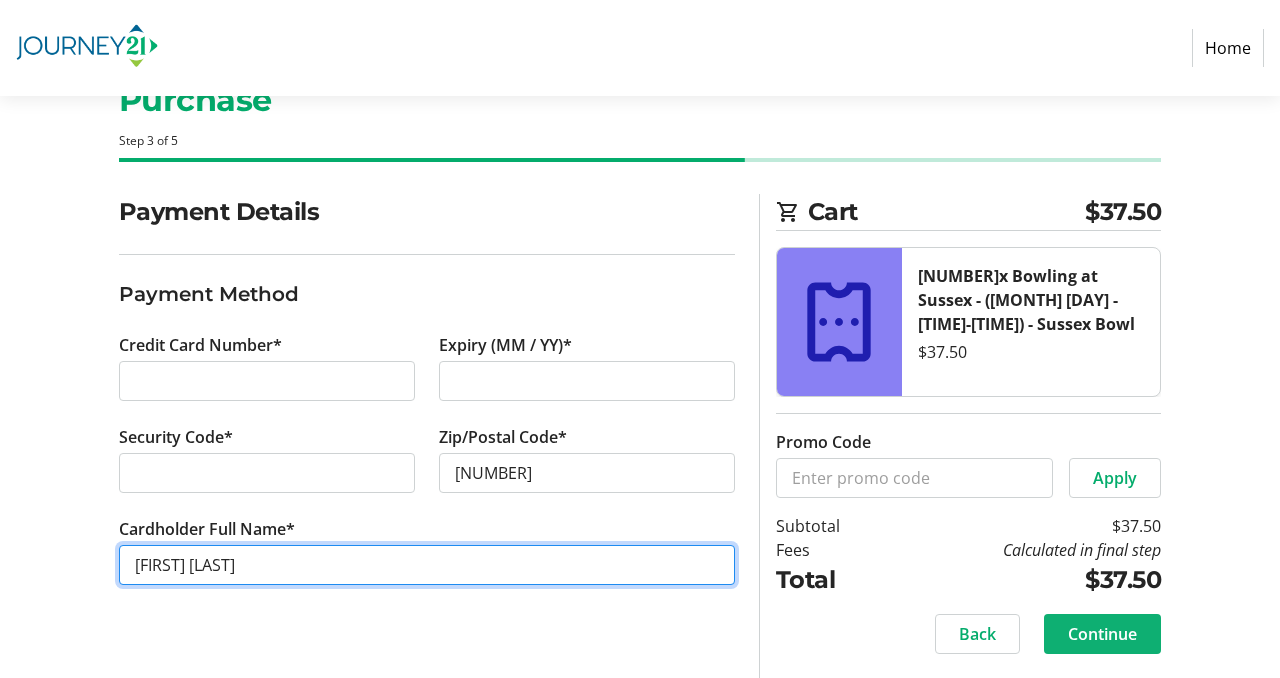 type on "[FIRST] [LAST]" 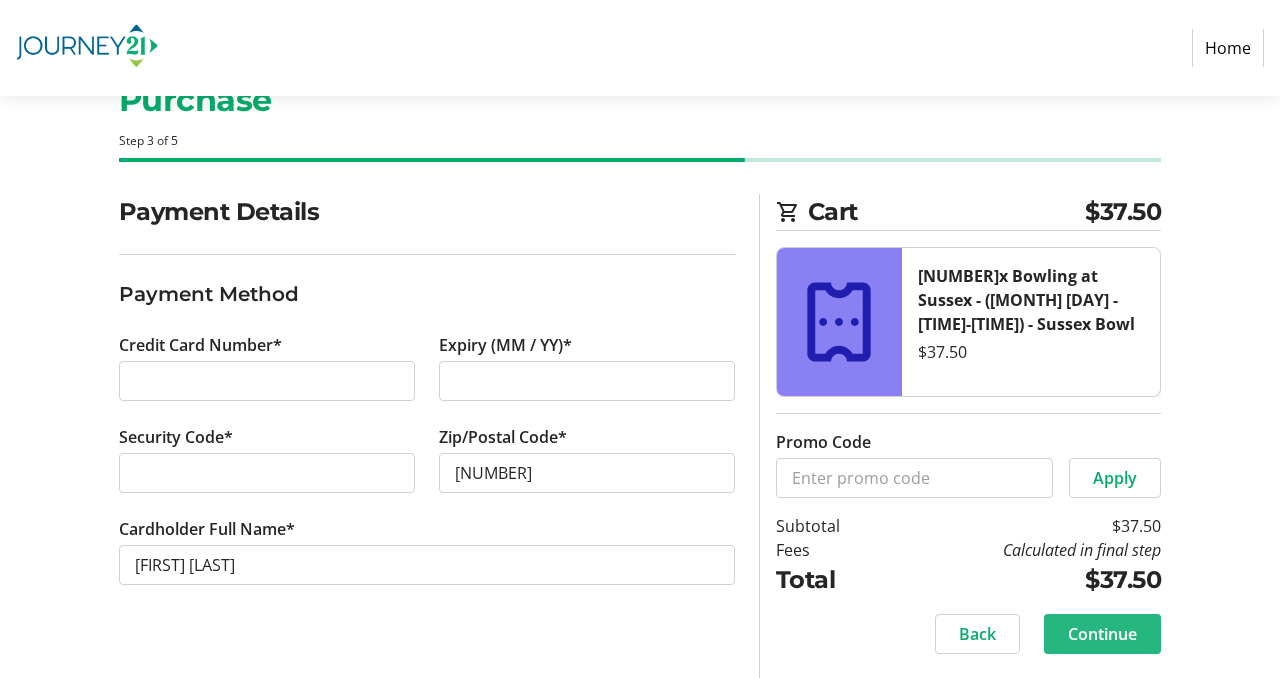 click 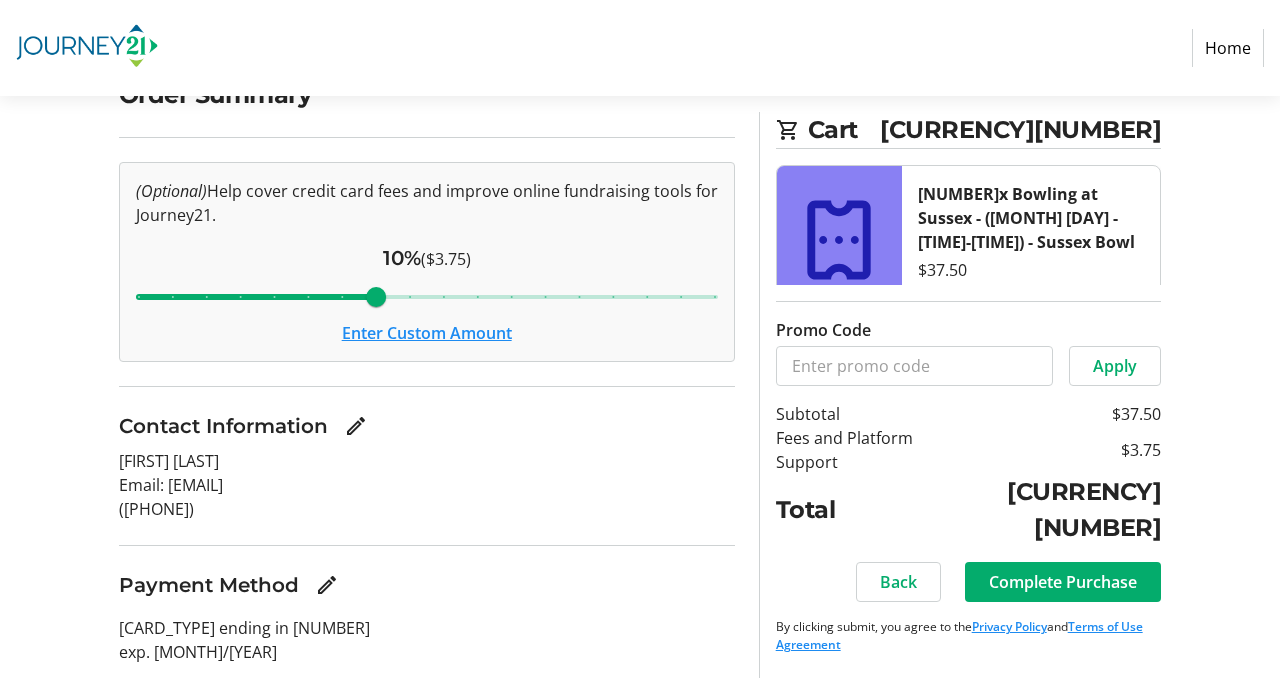 scroll, scrollTop: 188, scrollLeft: 0, axis: vertical 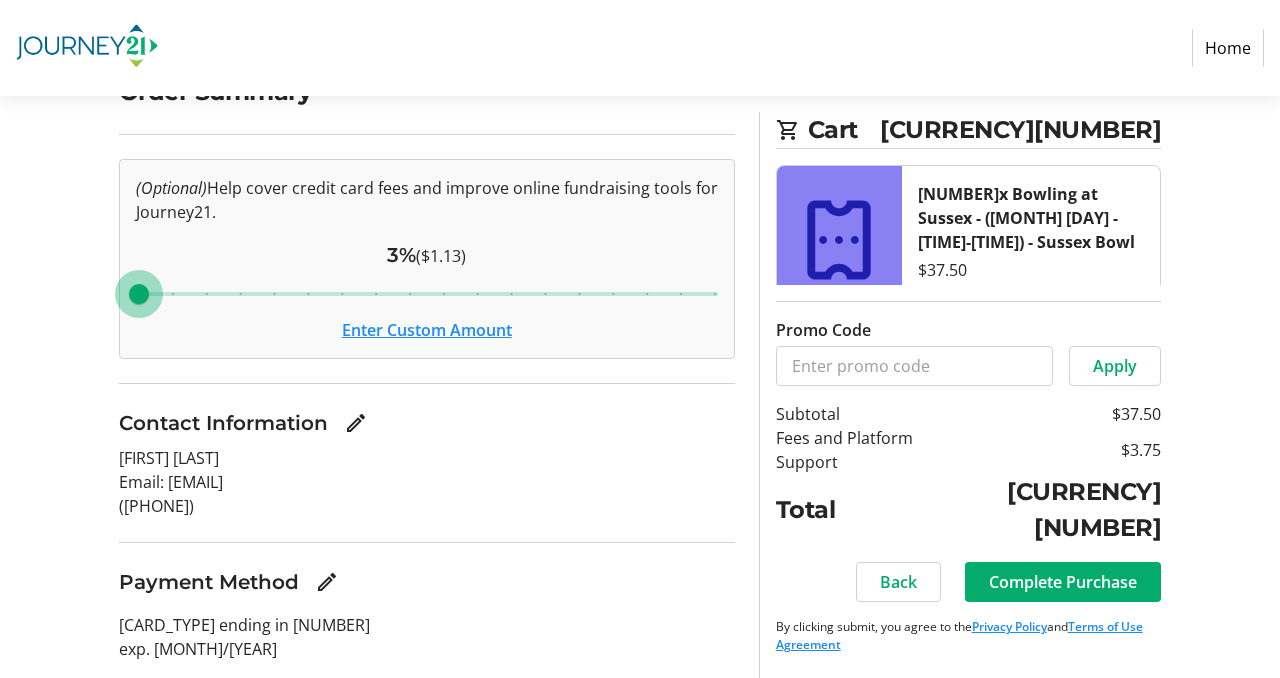 drag, startPoint x: 382, startPoint y: 299, endPoint x: 152, endPoint y: 280, distance: 230.78345 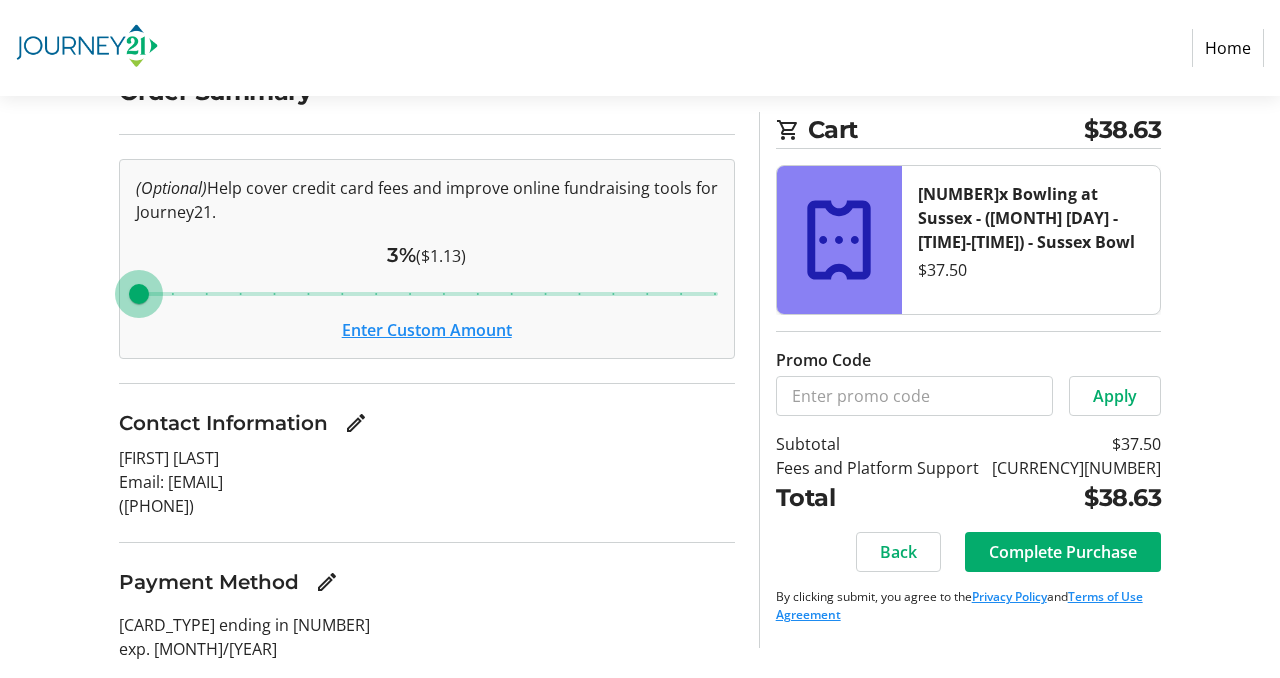 drag, startPoint x: 144, startPoint y: 294, endPoint x: 132, endPoint y: 296, distance: 12.165525 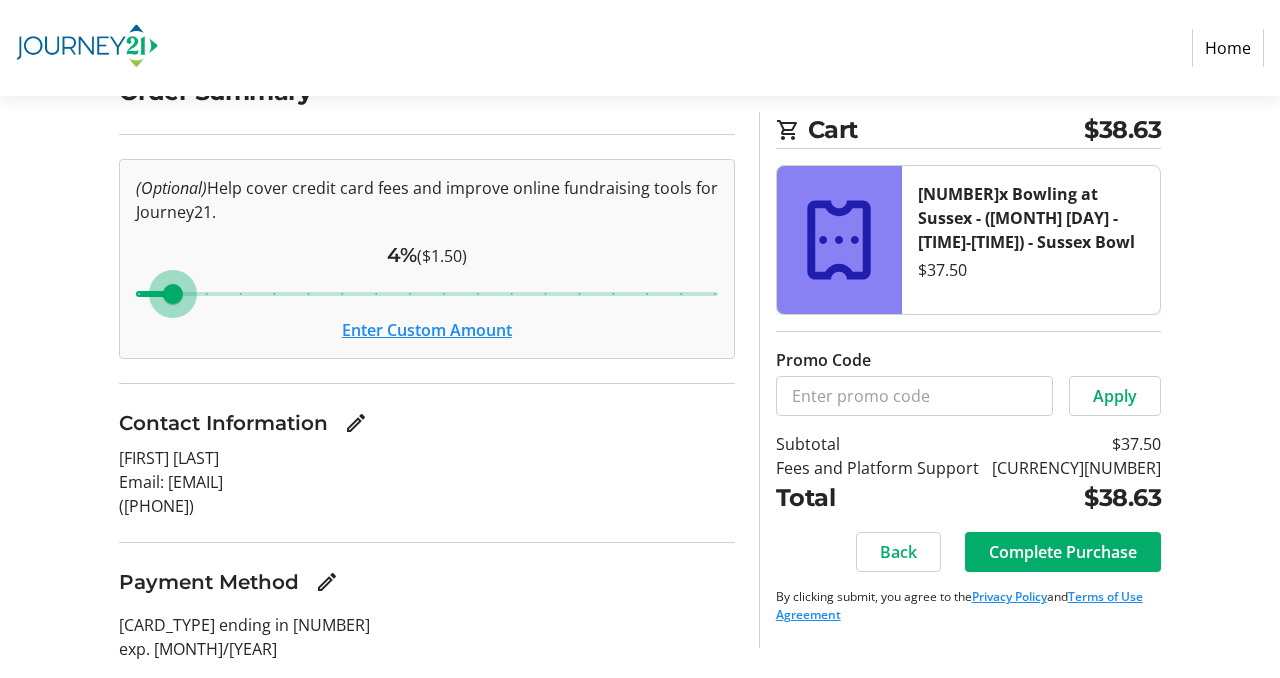 type on "3" 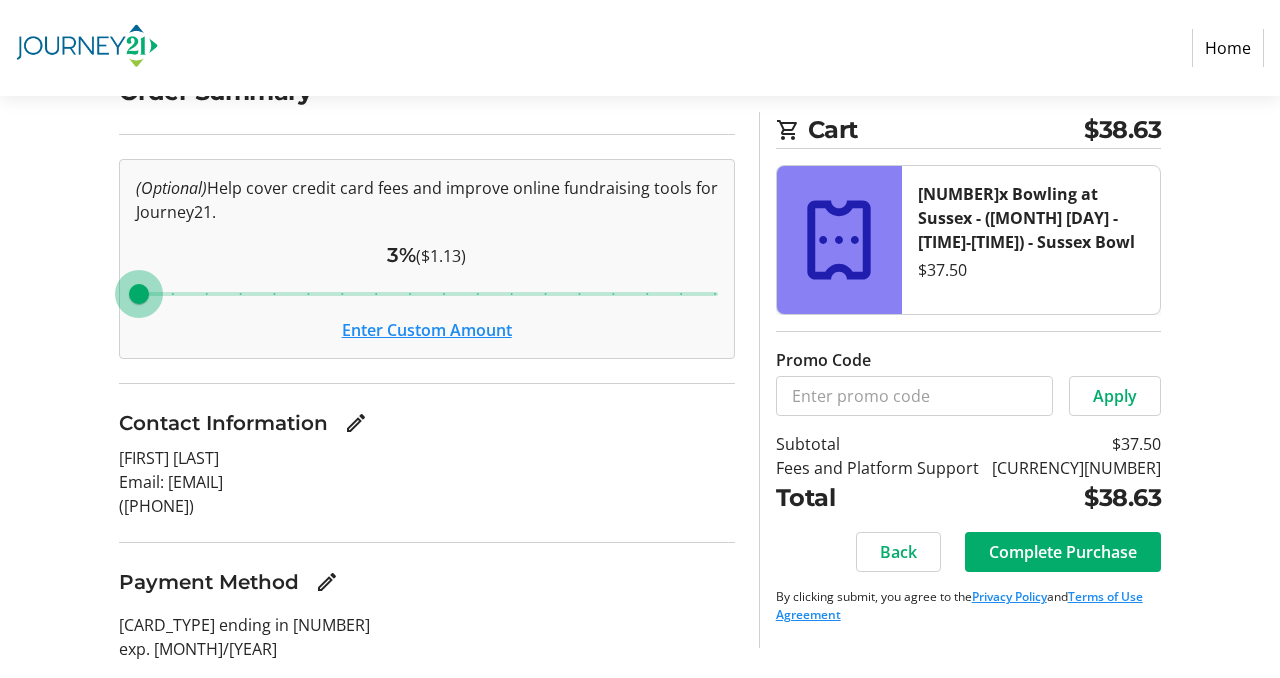 drag, startPoint x: 142, startPoint y: 296, endPoint x: 124, endPoint y: 298, distance: 18.110771 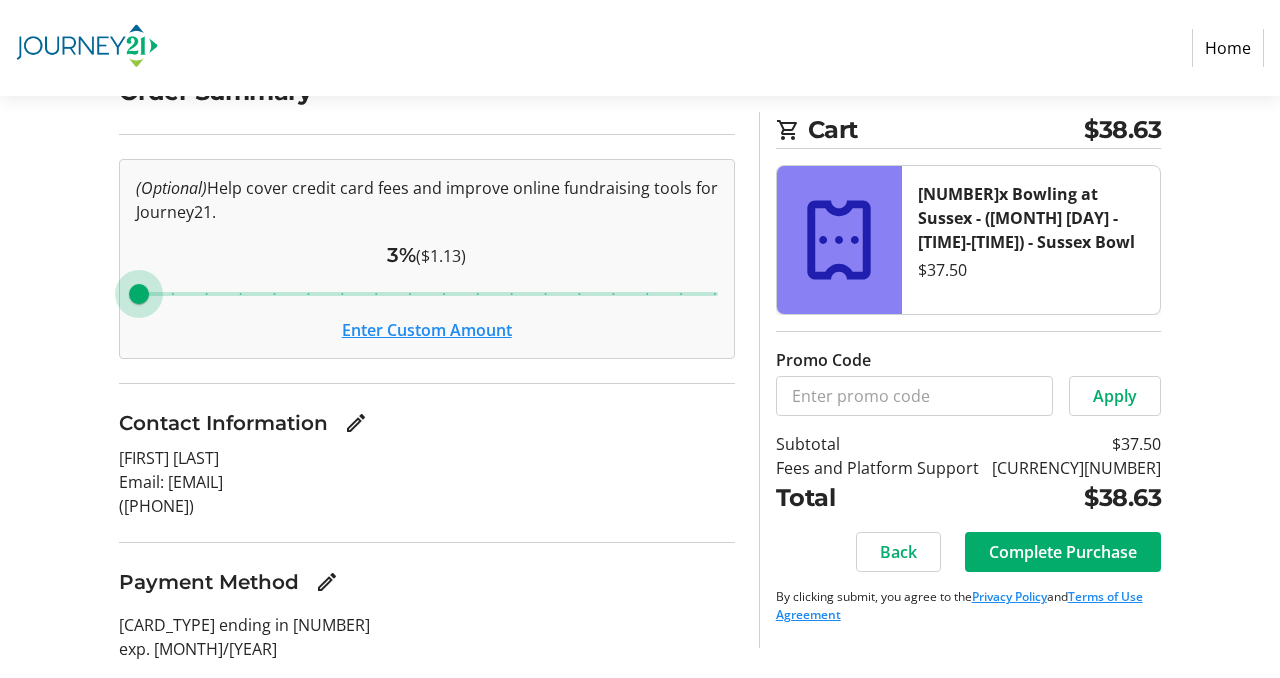 scroll, scrollTop: 195, scrollLeft: 0, axis: vertical 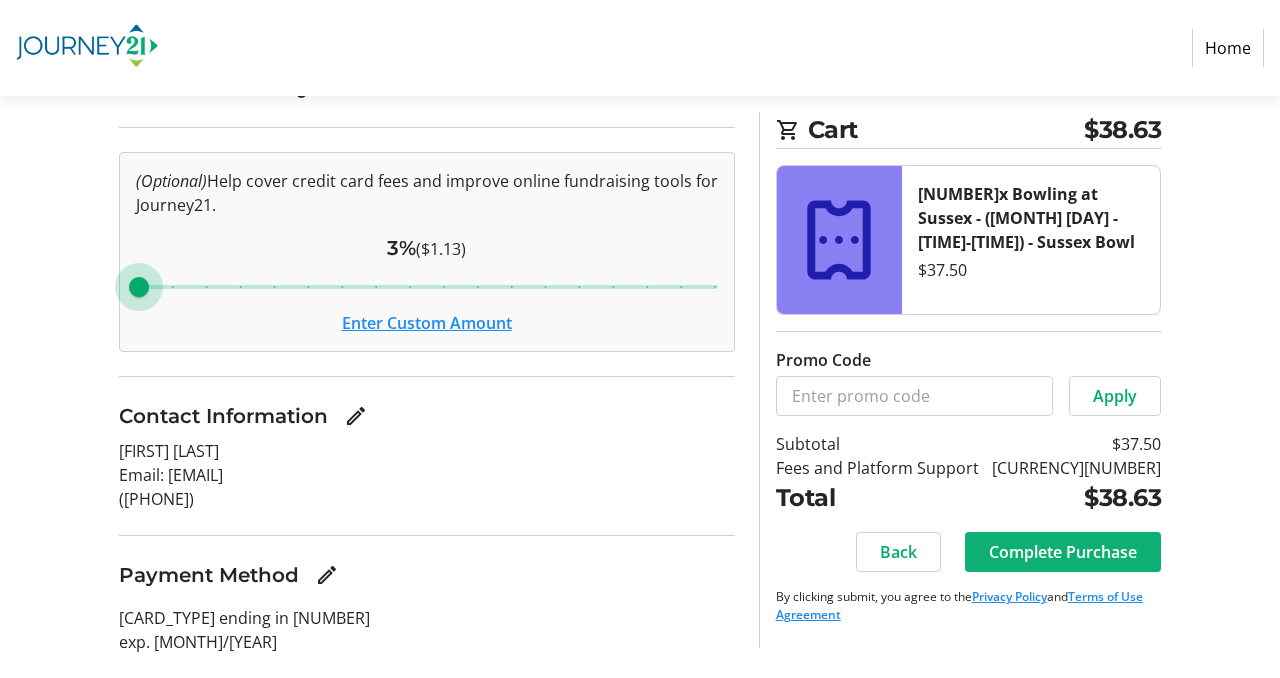 click on "Complete Purchase" 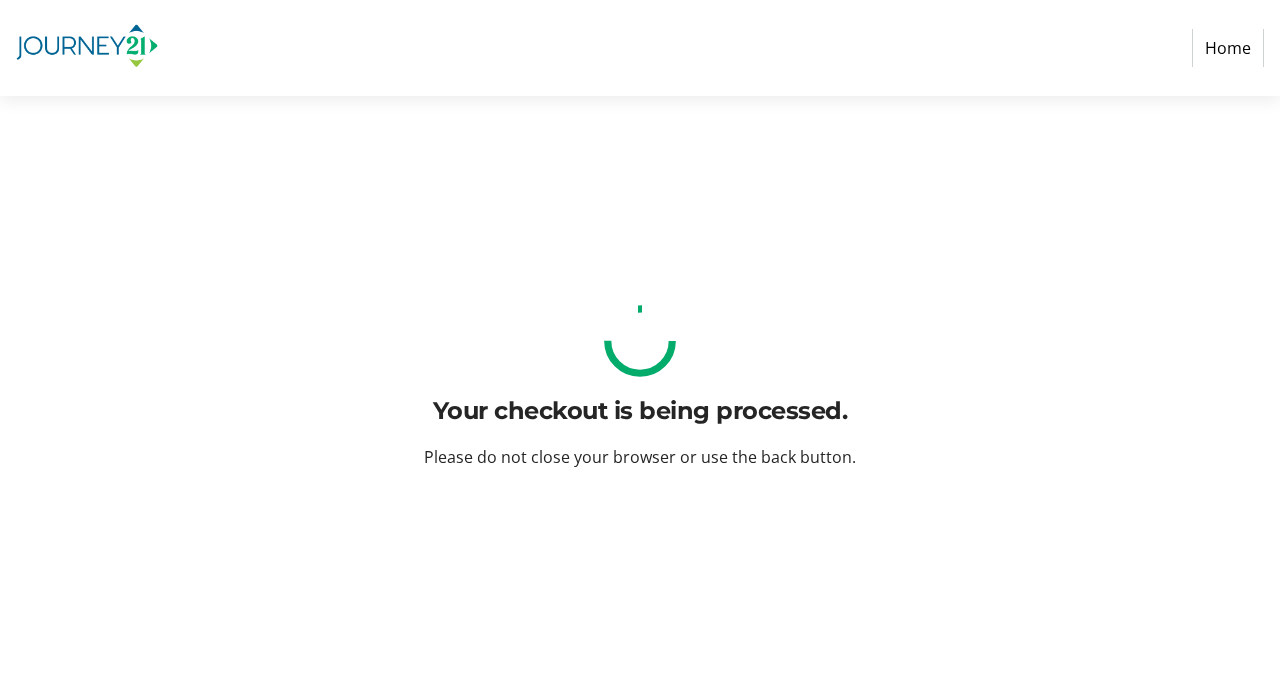 scroll, scrollTop: 0, scrollLeft: 0, axis: both 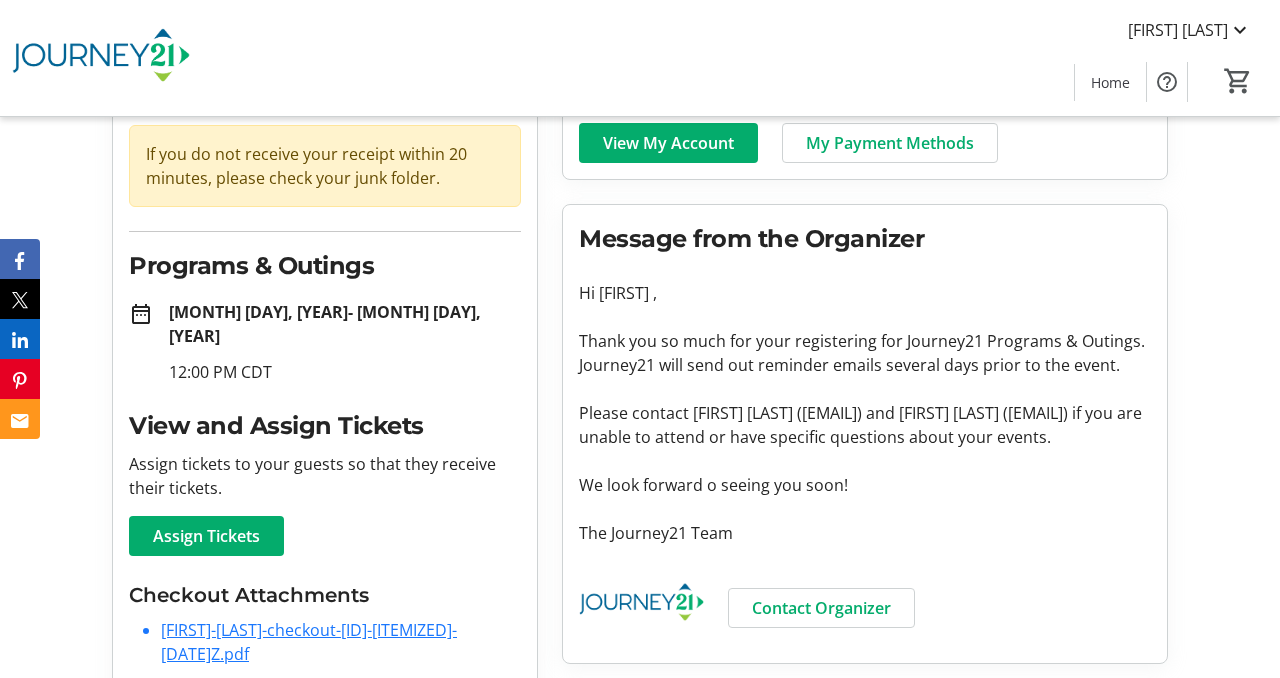 click on "[FIRST]-[LAST]-checkout-[ID]-[ITEMIZED]-[DATE]Z.pdf" 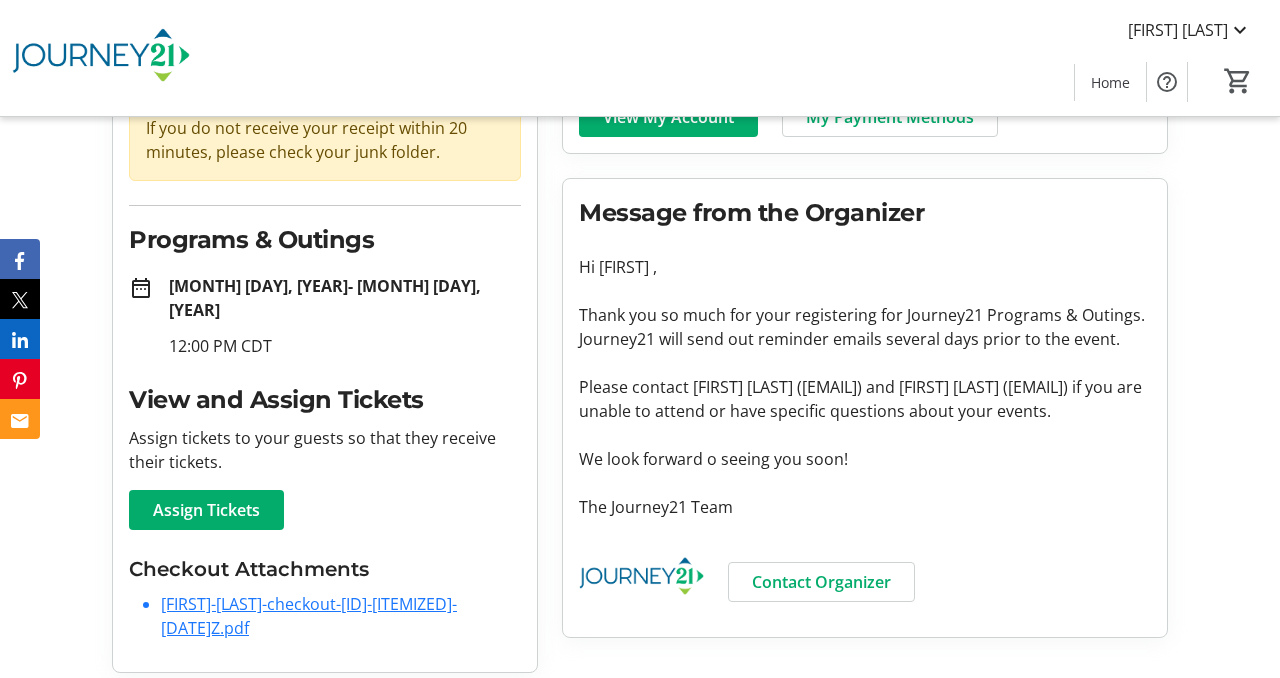 scroll, scrollTop: 209, scrollLeft: 0, axis: vertical 